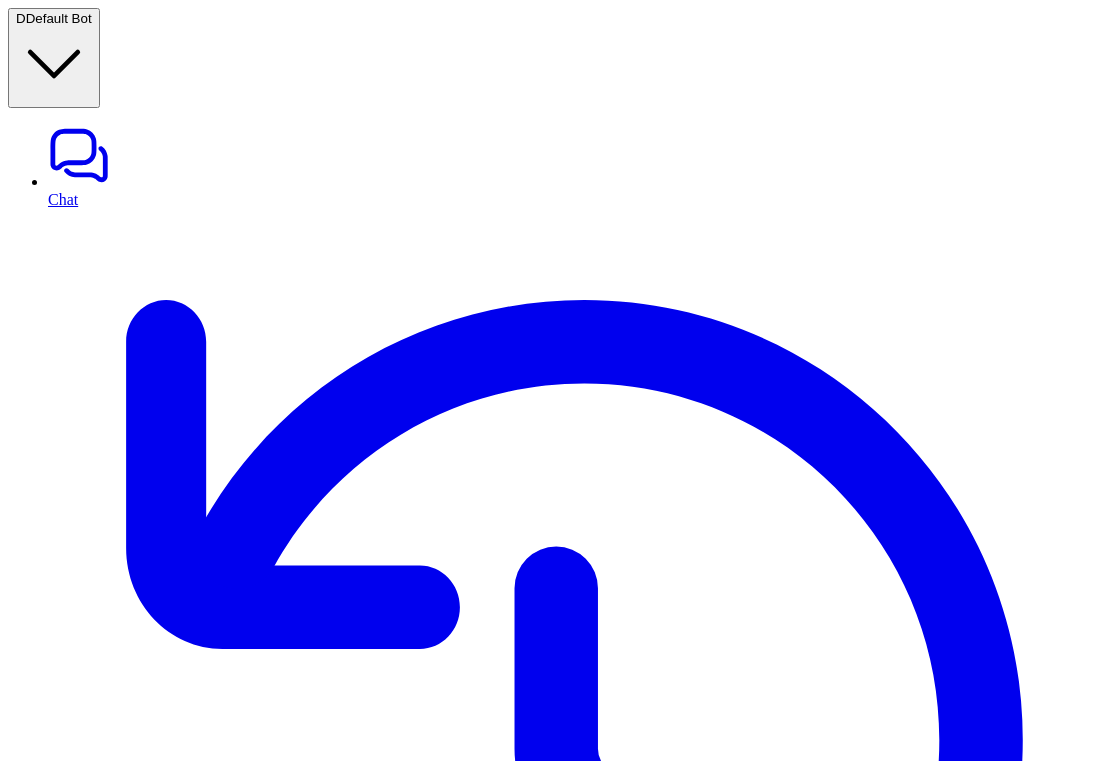 scroll, scrollTop: 0, scrollLeft: 0, axis: both 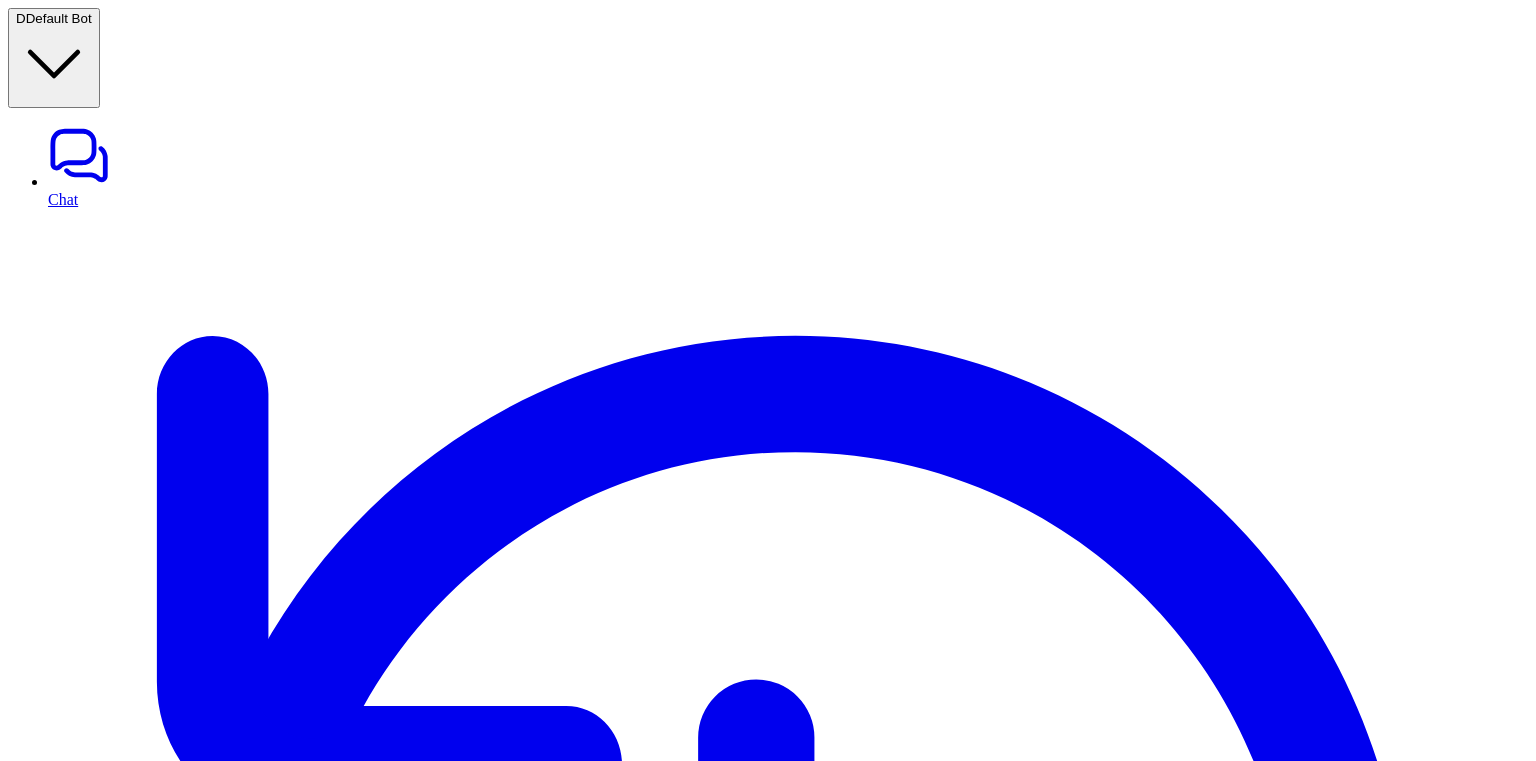 type on "**********" 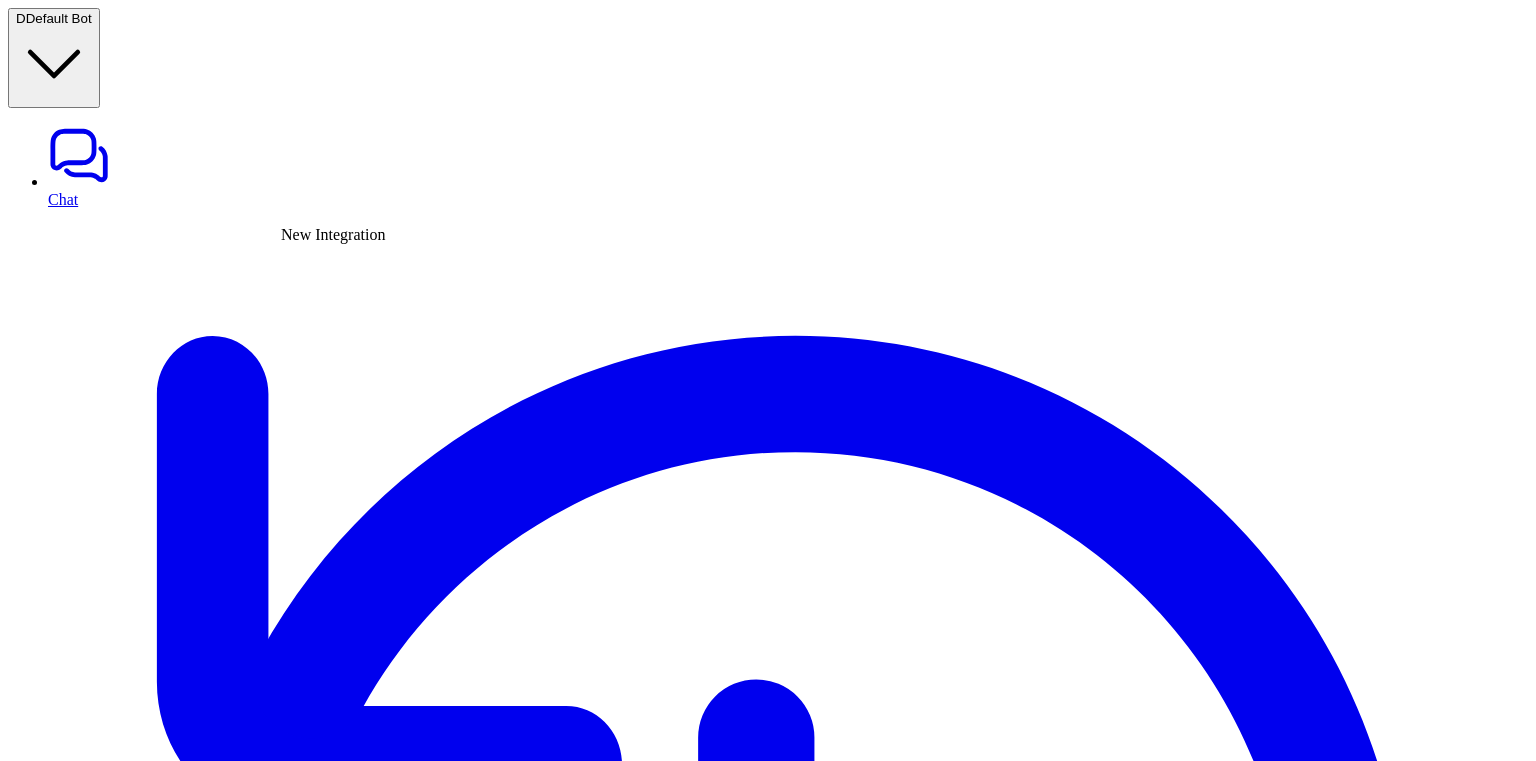 click at bounding box center (24, 6307) 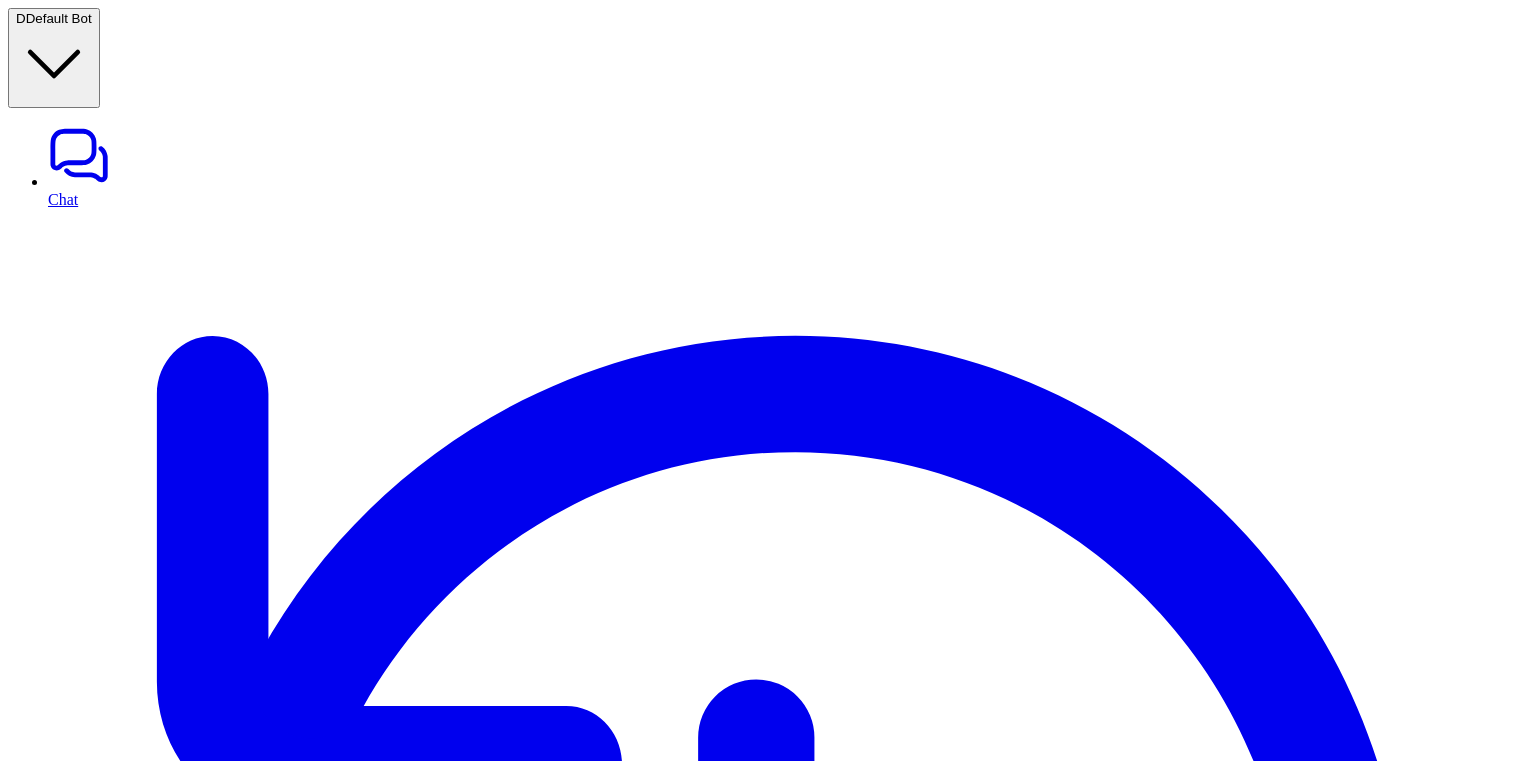 type on "*****" 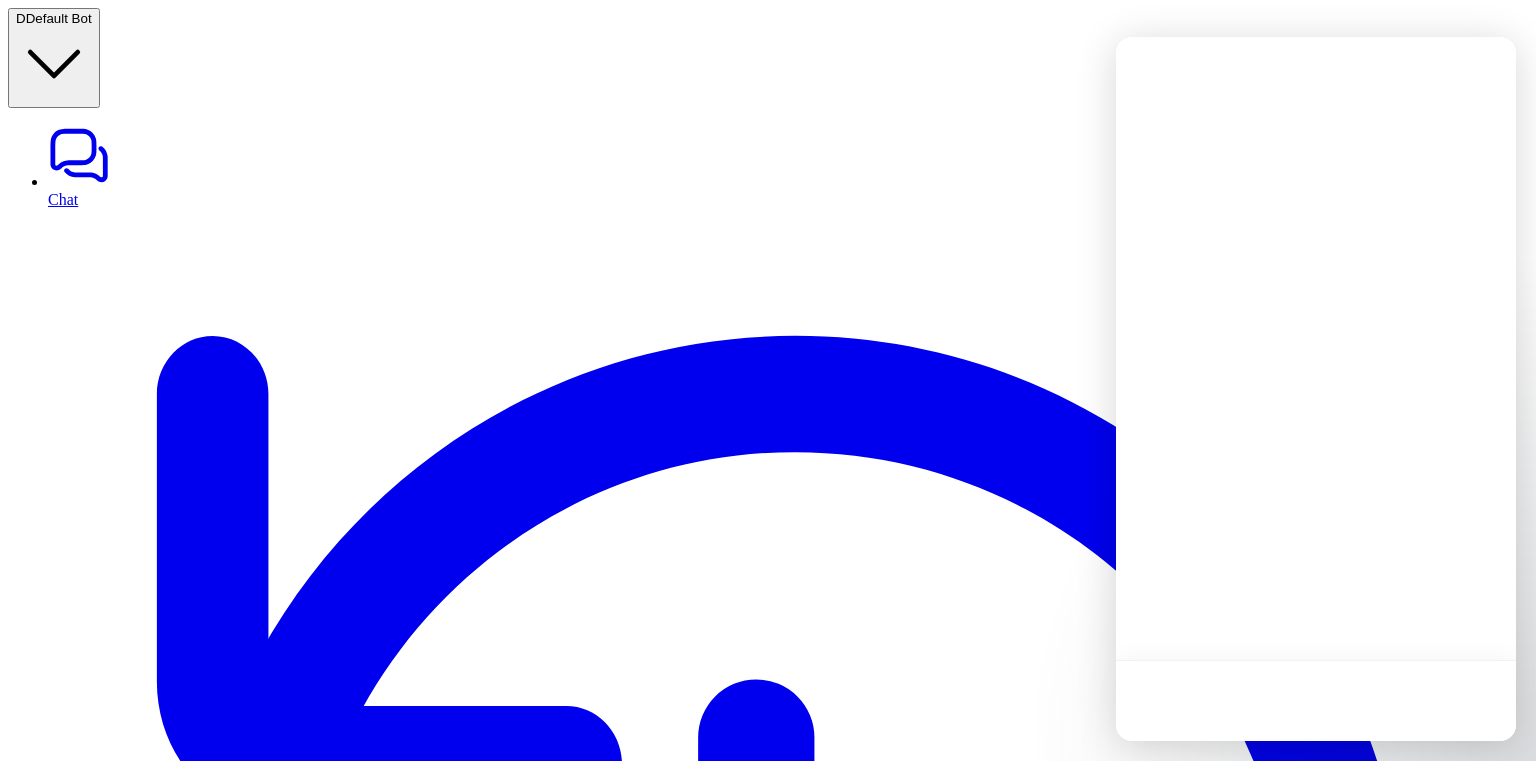 click on "Get AI draft replies based on your past emails" at bounding box center (151, 11982) 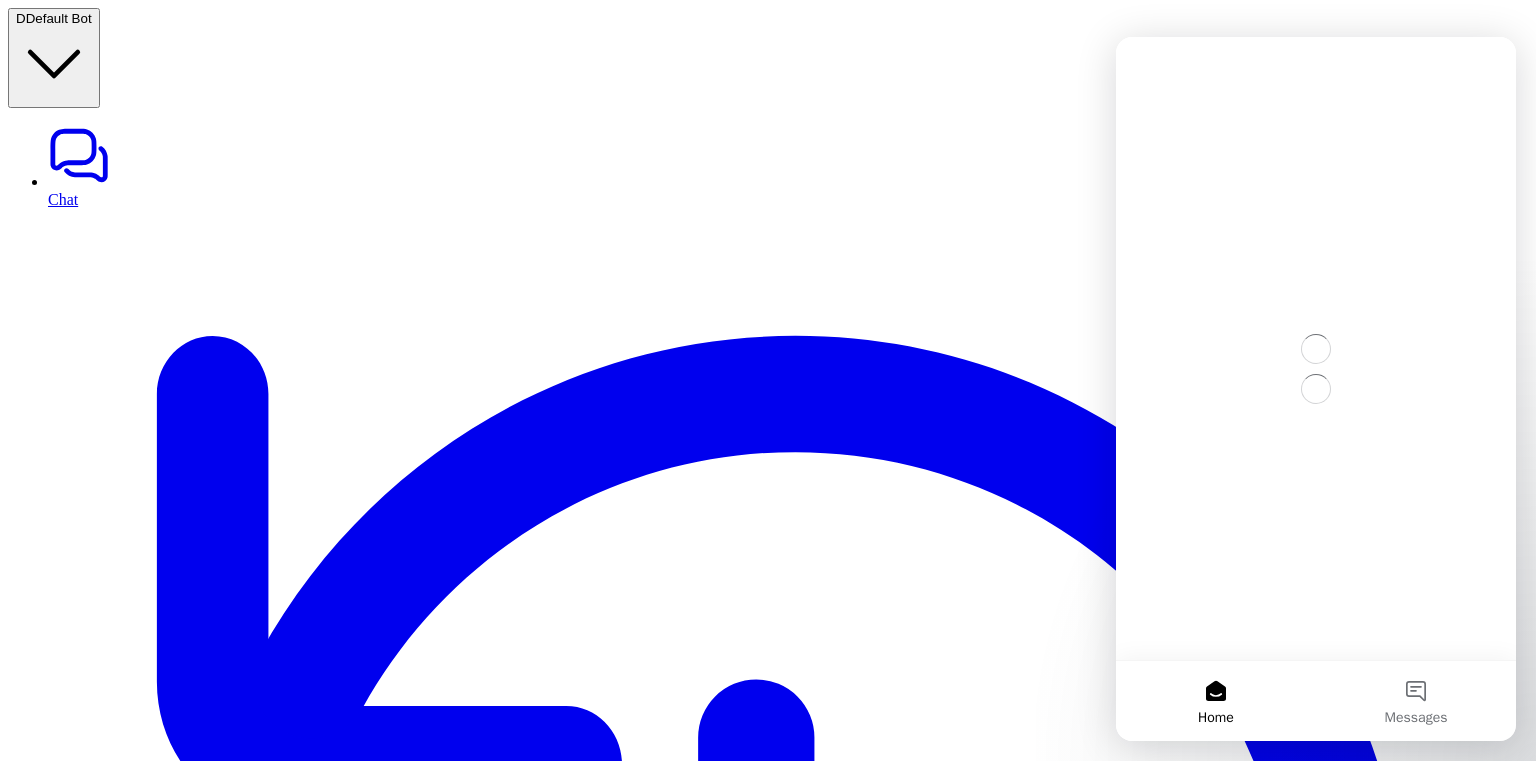 scroll, scrollTop: 0, scrollLeft: 0, axis: both 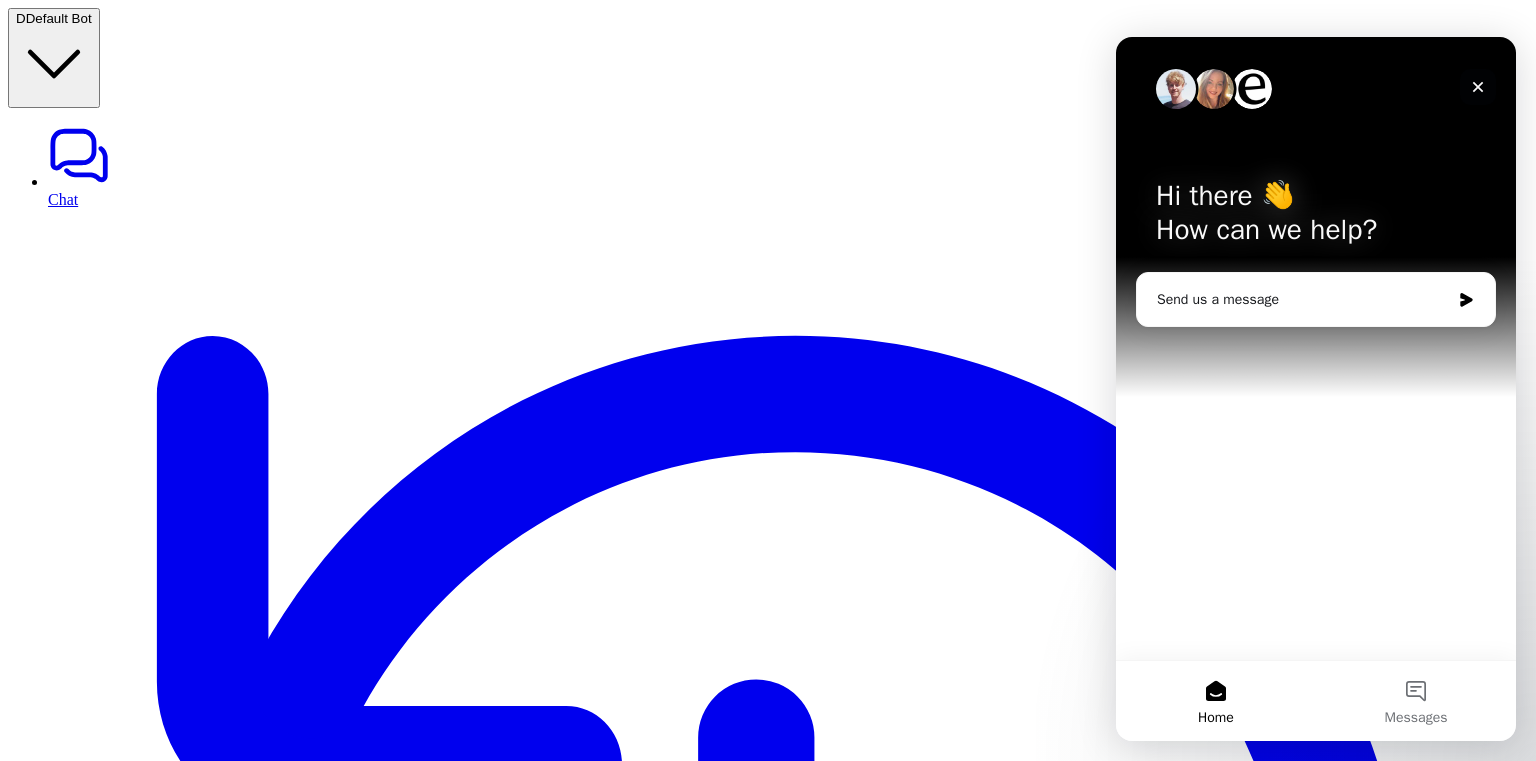 click 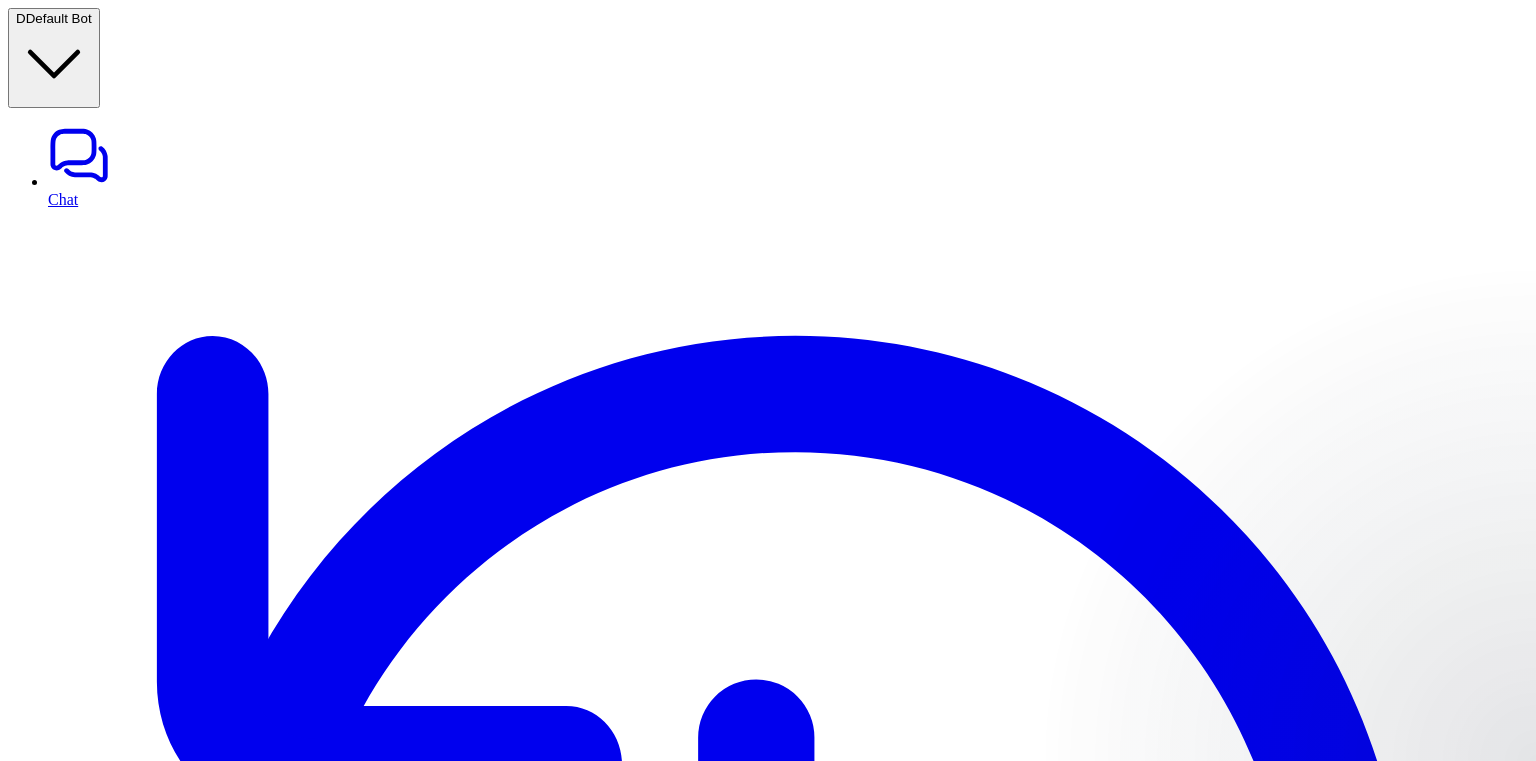 scroll, scrollTop: 0, scrollLeft: 0, axis: both 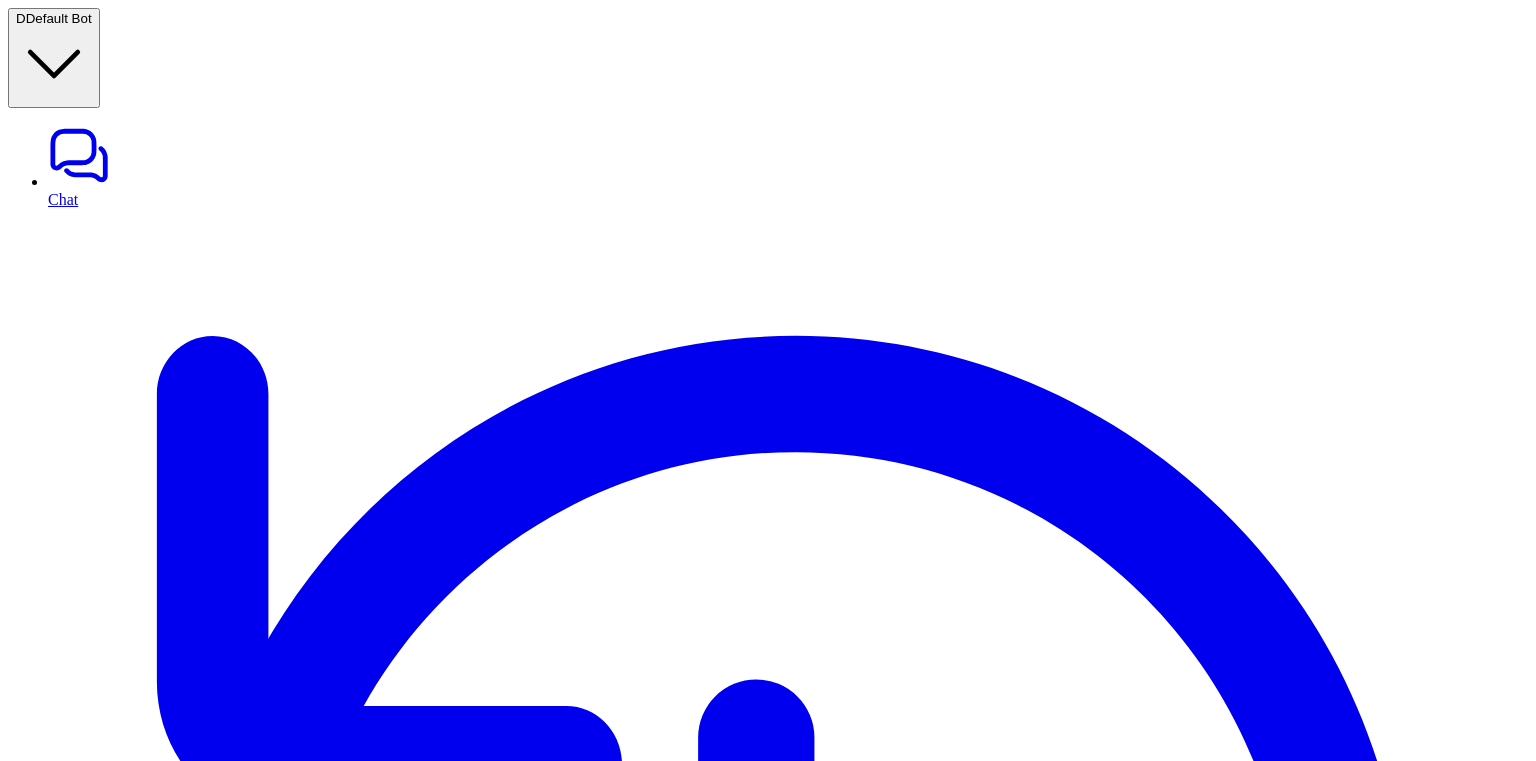 click on "Get AI draft replies based on your past emails" at bounding box center [151, 11982] 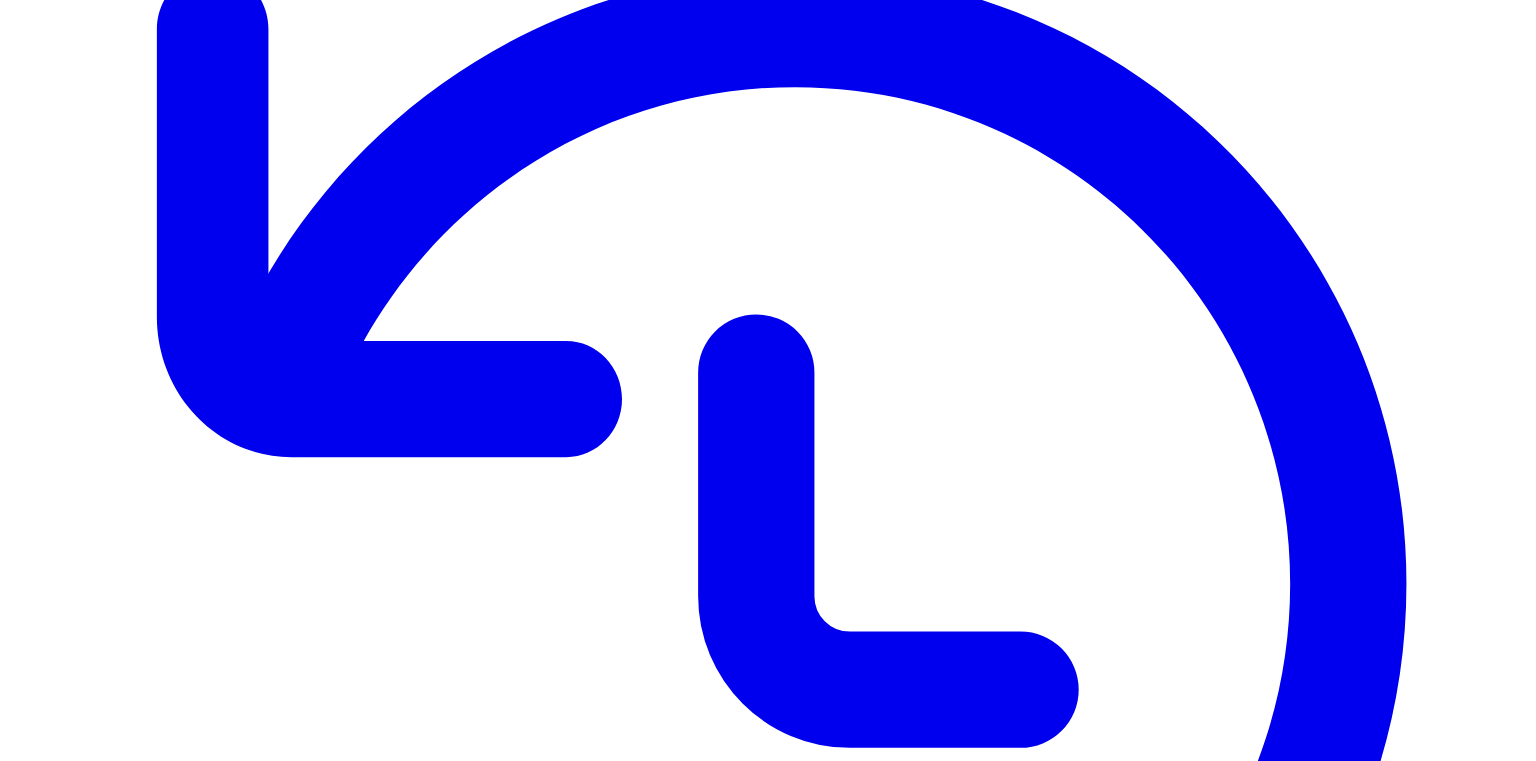 scroll, scrollTop: 374, scrollLeft: 0, axis: vertical 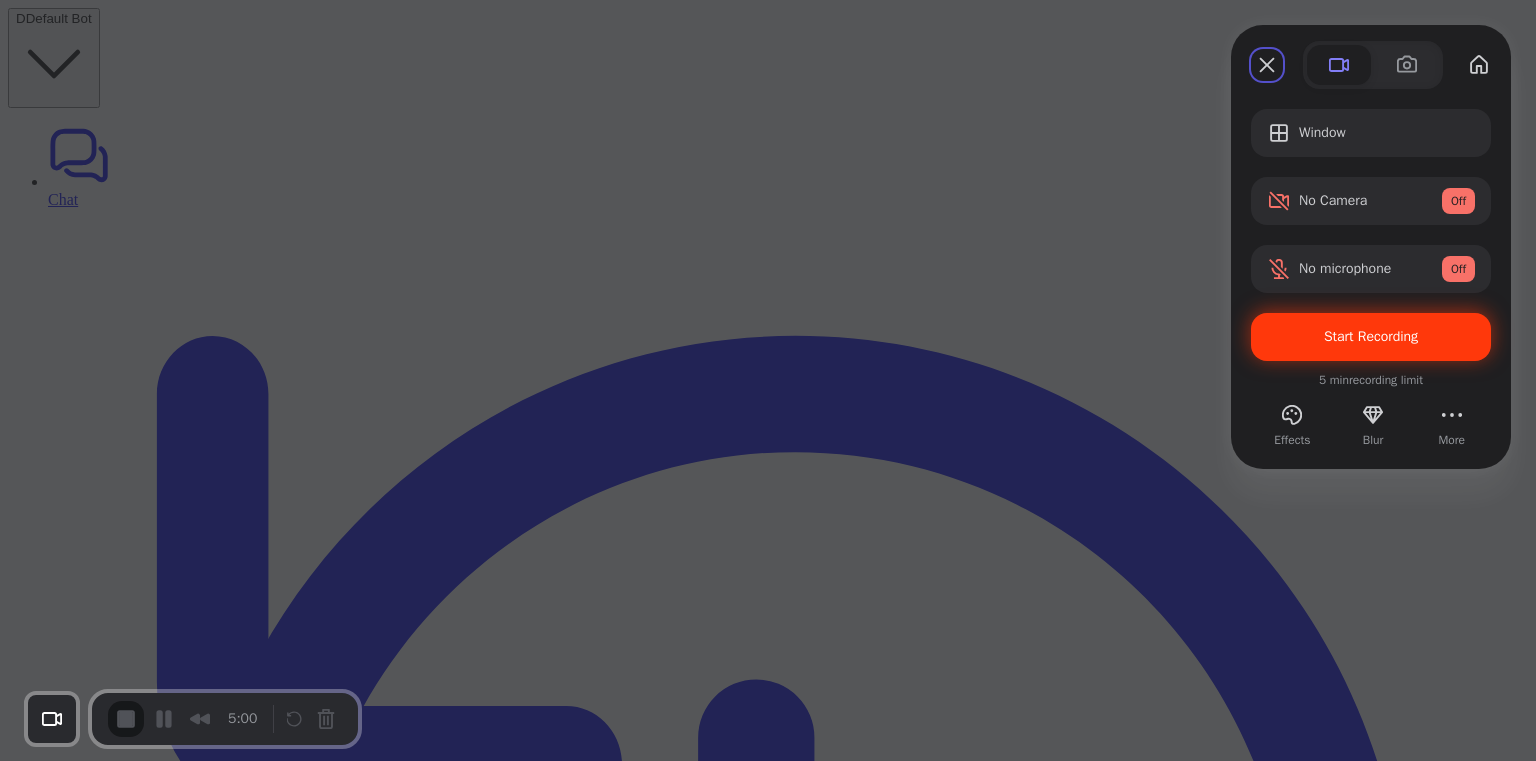 click on "Start Recording" at bounding box center [1371, 337] 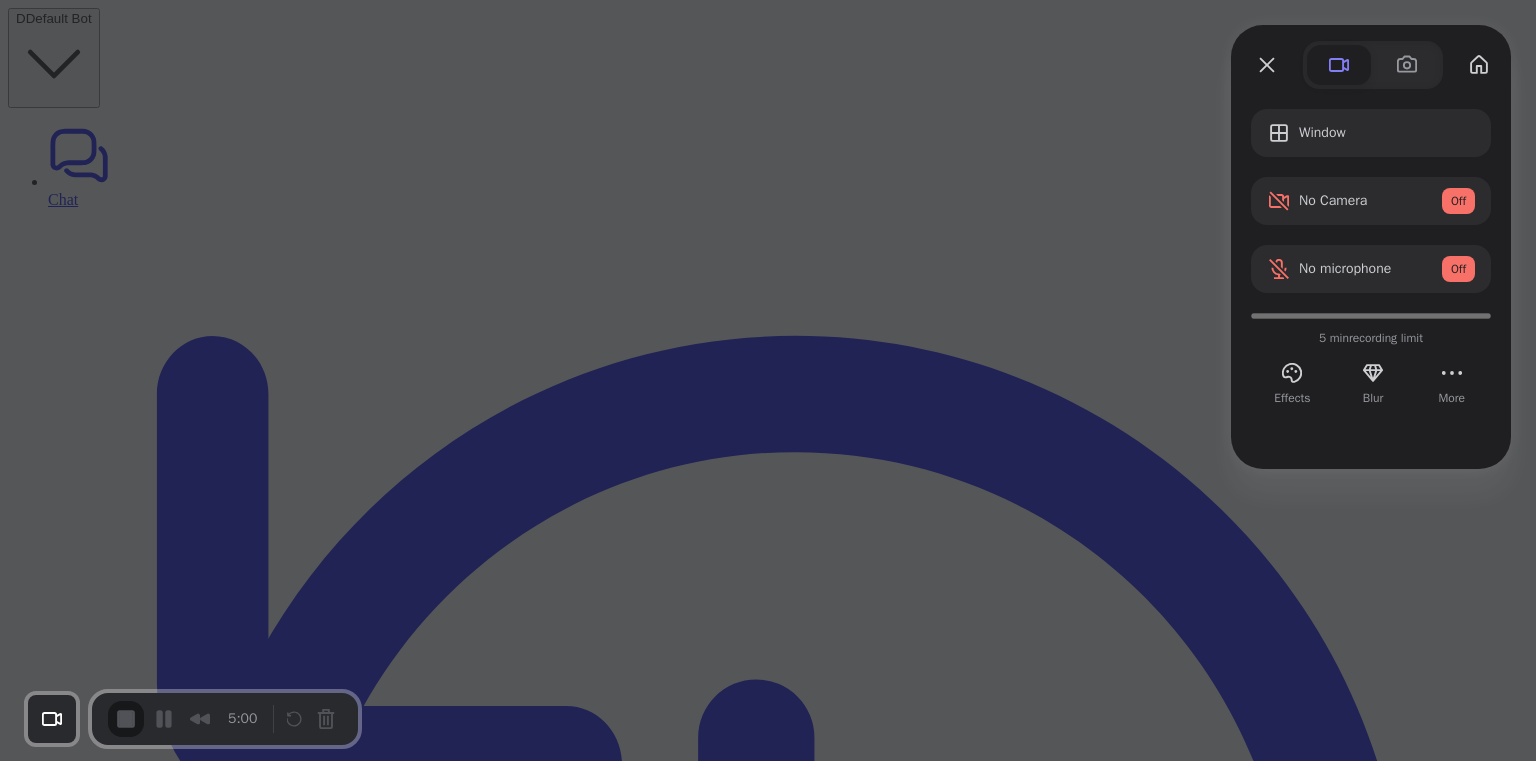 click on "Yes, proceed" at bounding box center (435, 1712) 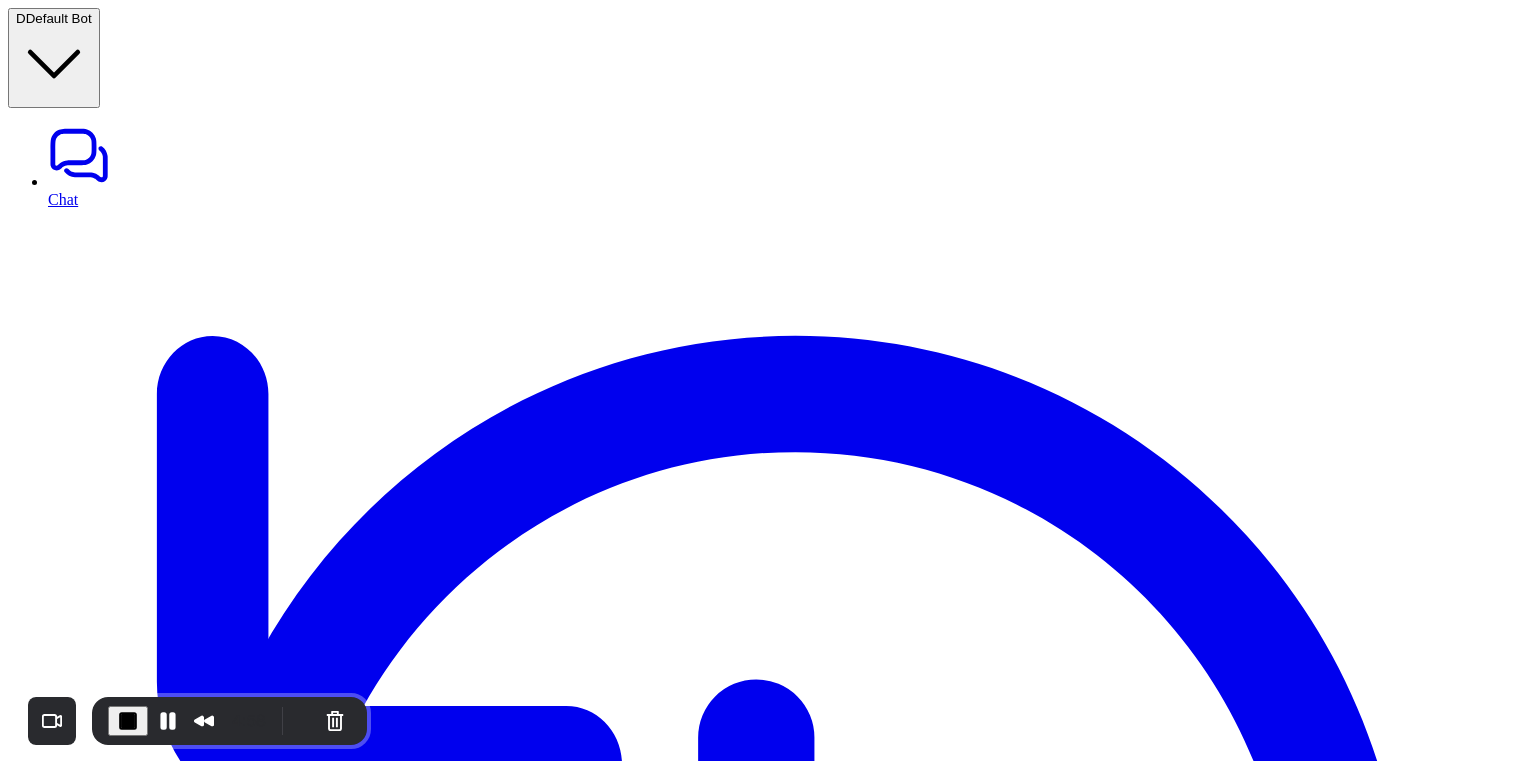 click on "Install extension" at bounding box center (64, 11871) 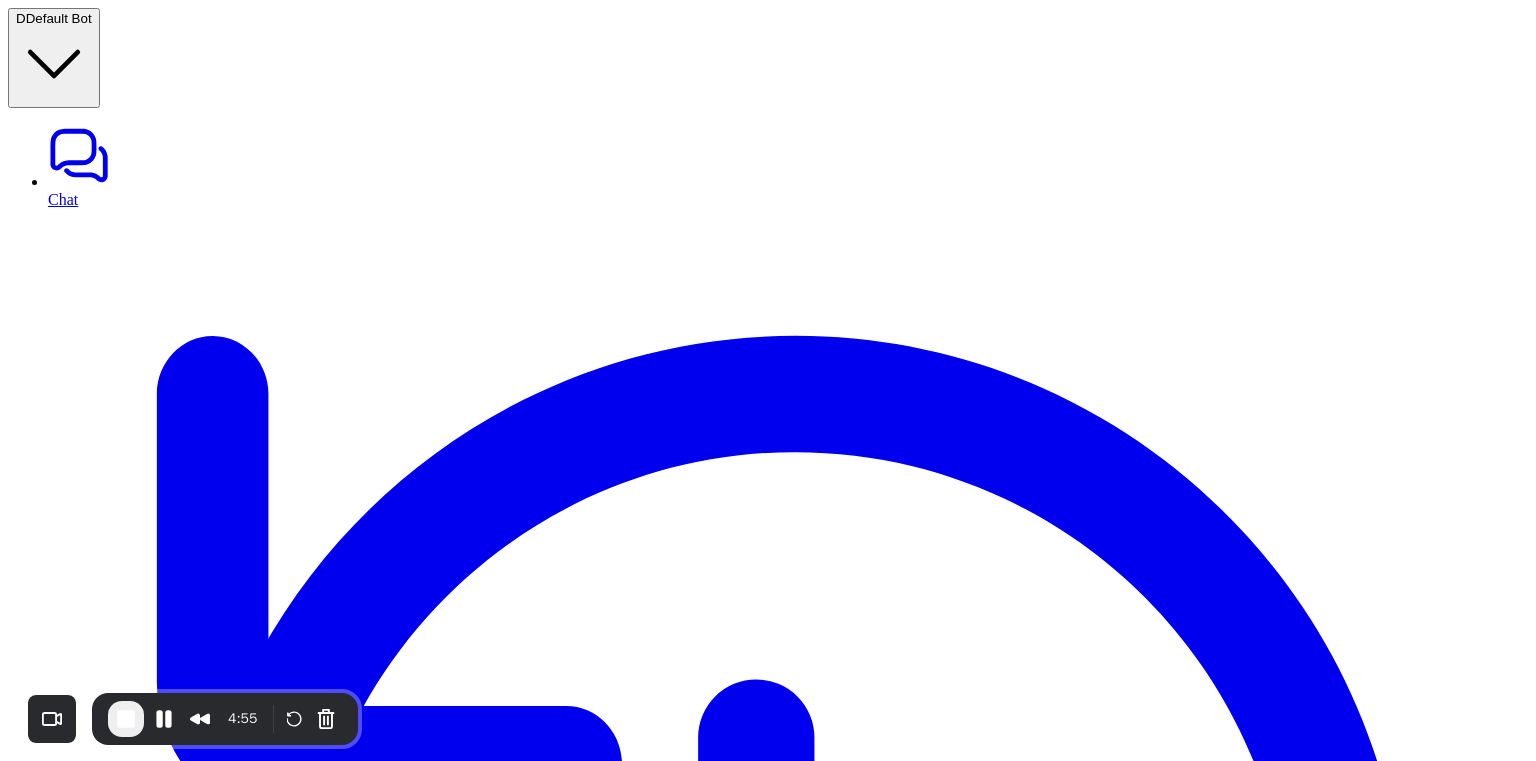 click at bounding box center [8, 11896] 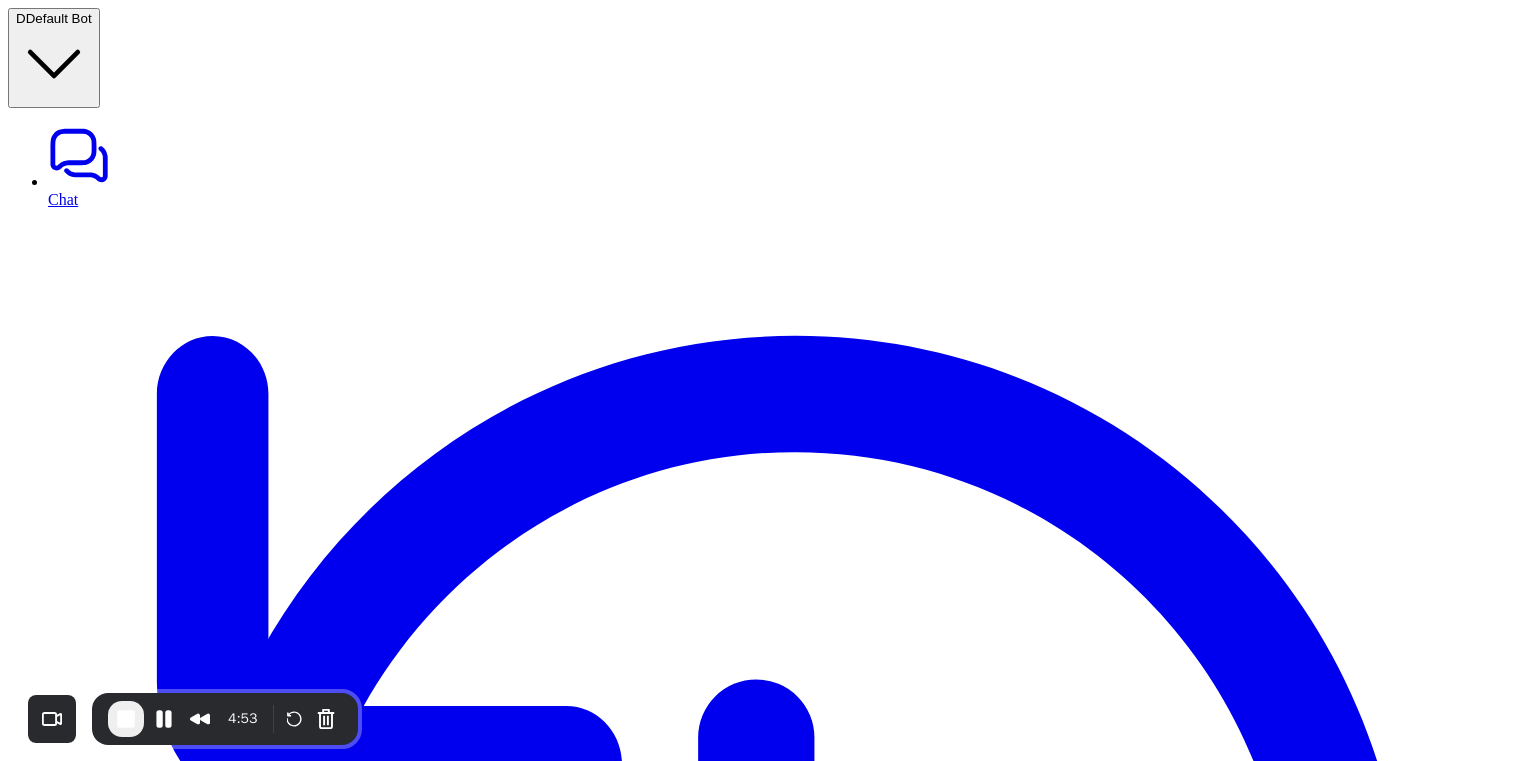 click 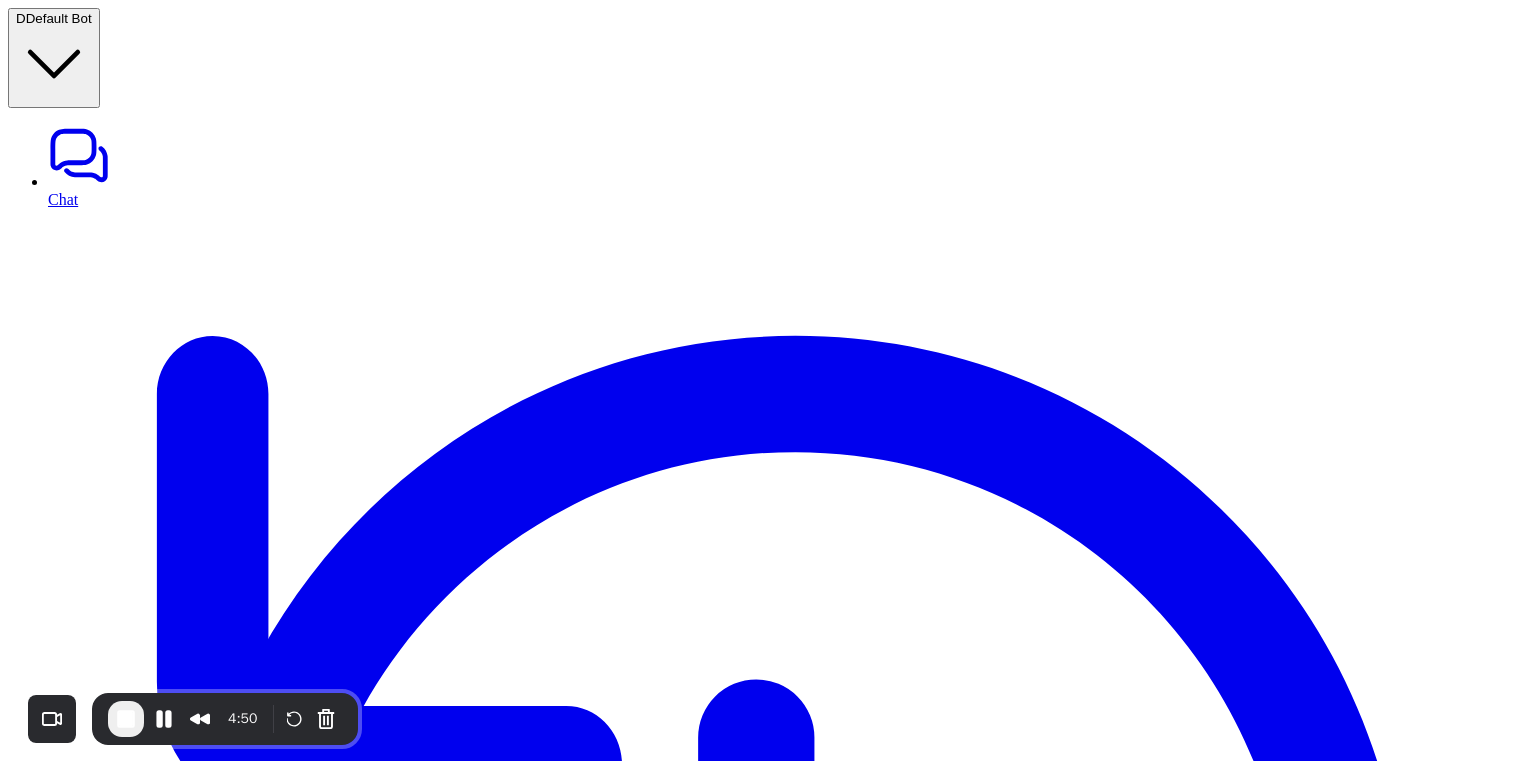 click 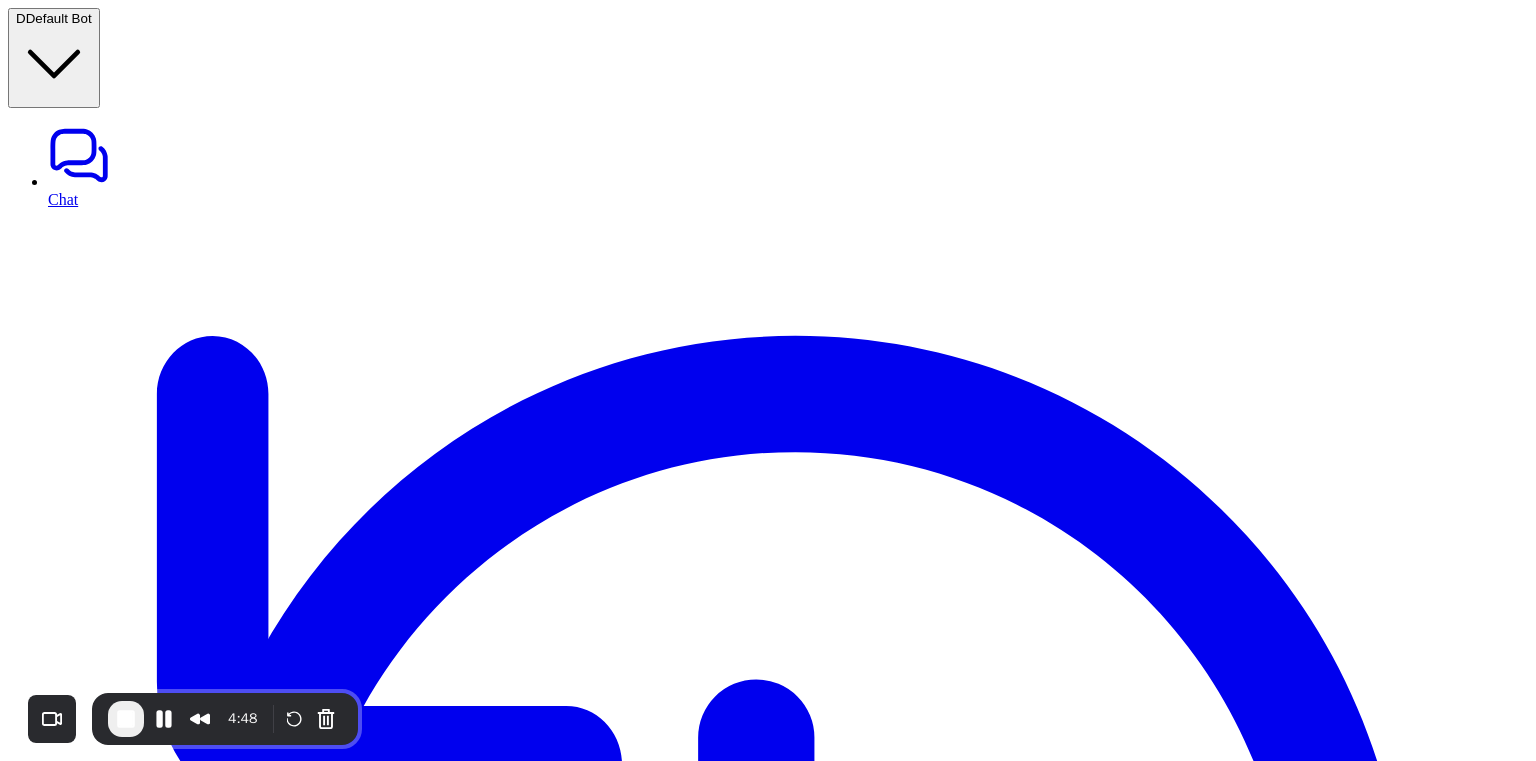 click at bounding box center [768, 11949] 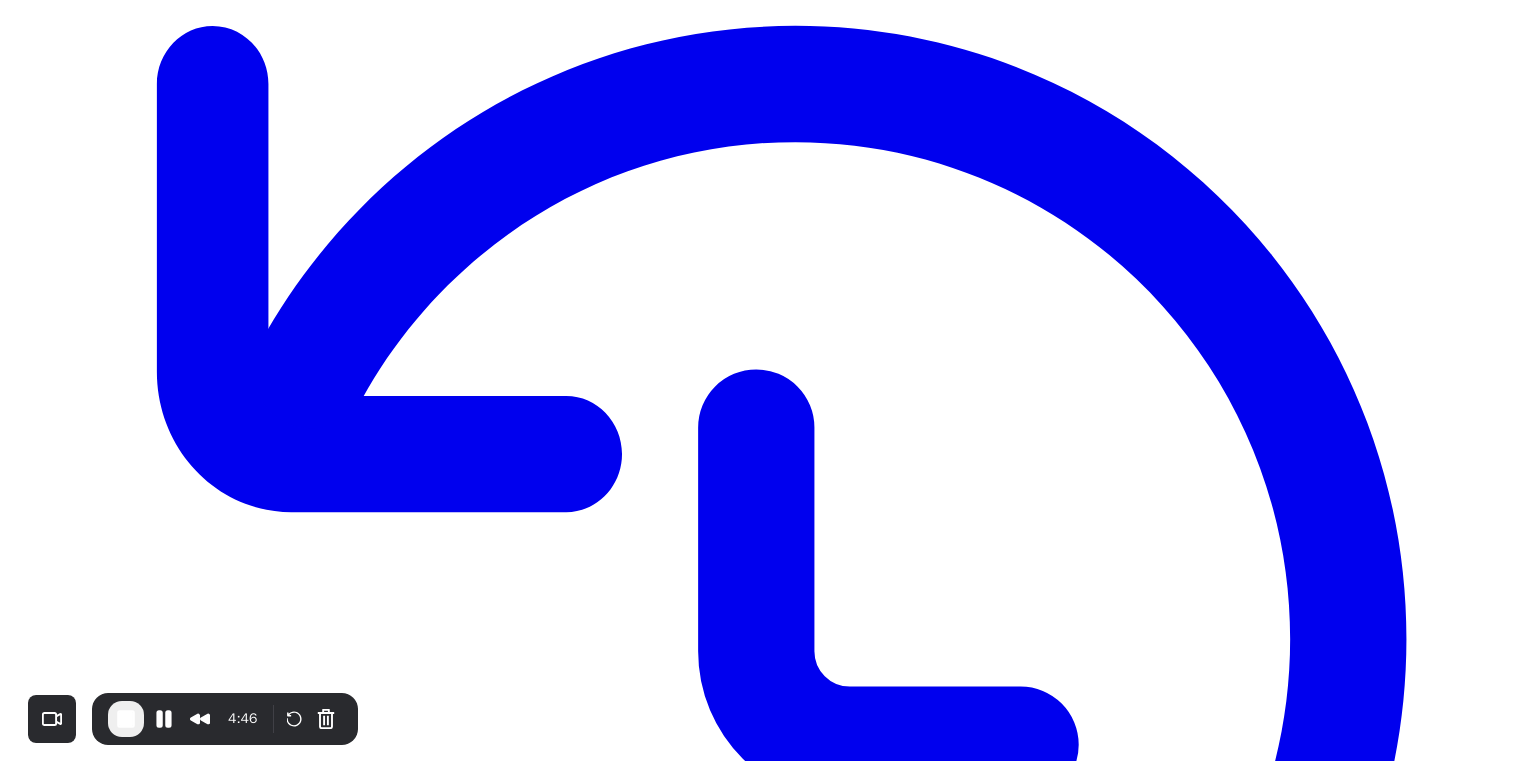 scroll, scrollTop: 376, scrollLeft: 0, axis: vertical 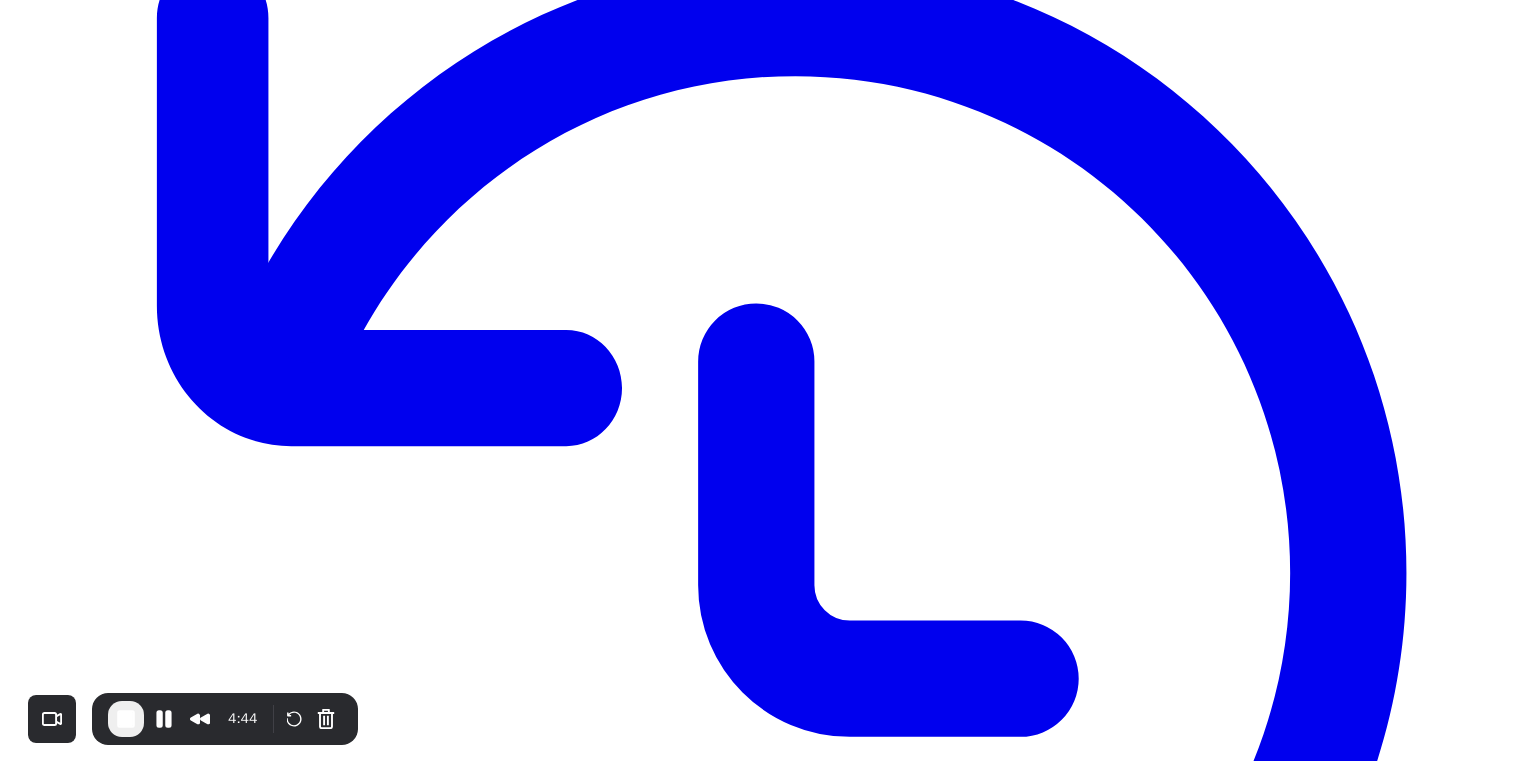 click on "Support" at bounding box center [59, 11994] 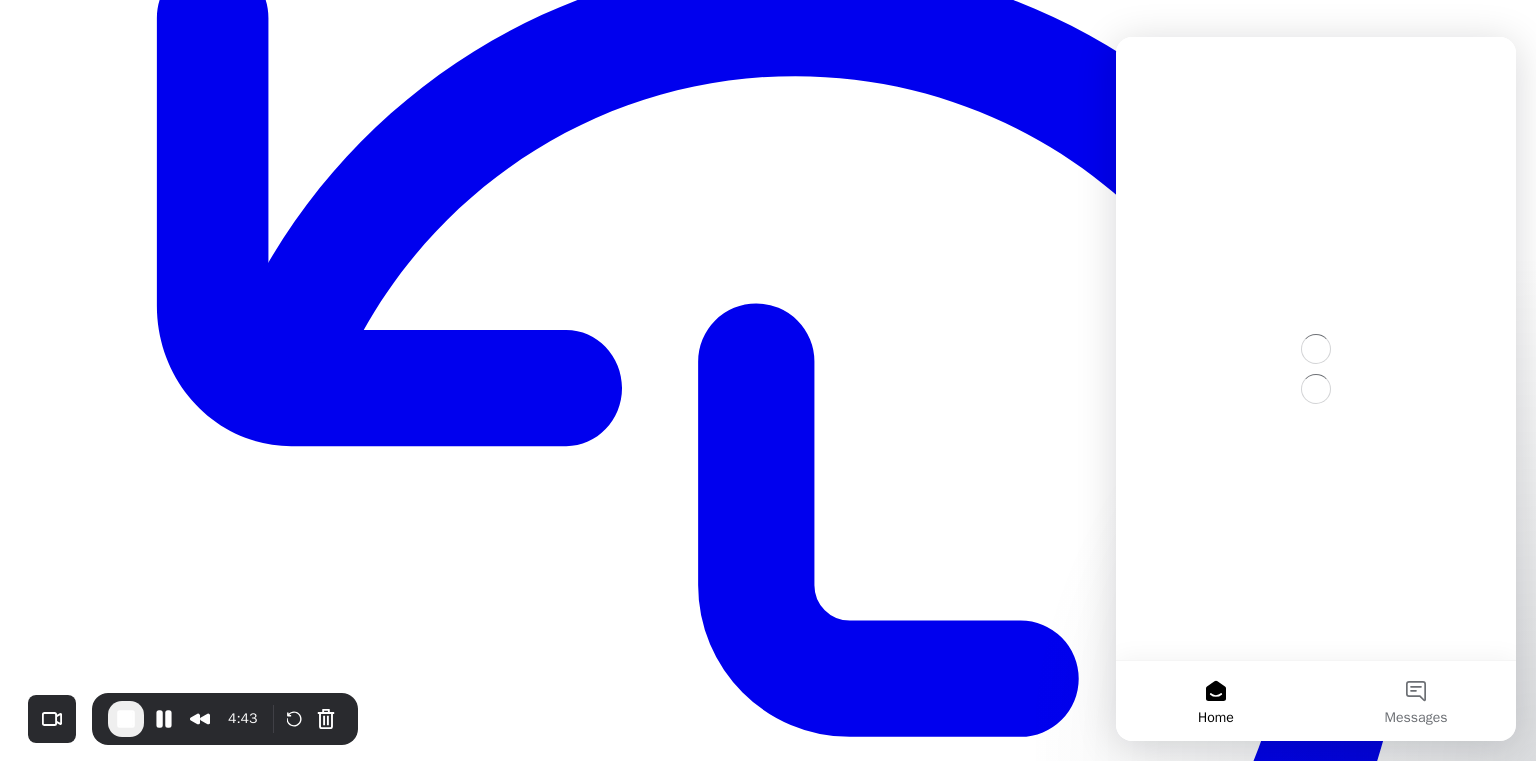 scroll, scrollTop: 0, scrollLeft: 0, axis: both 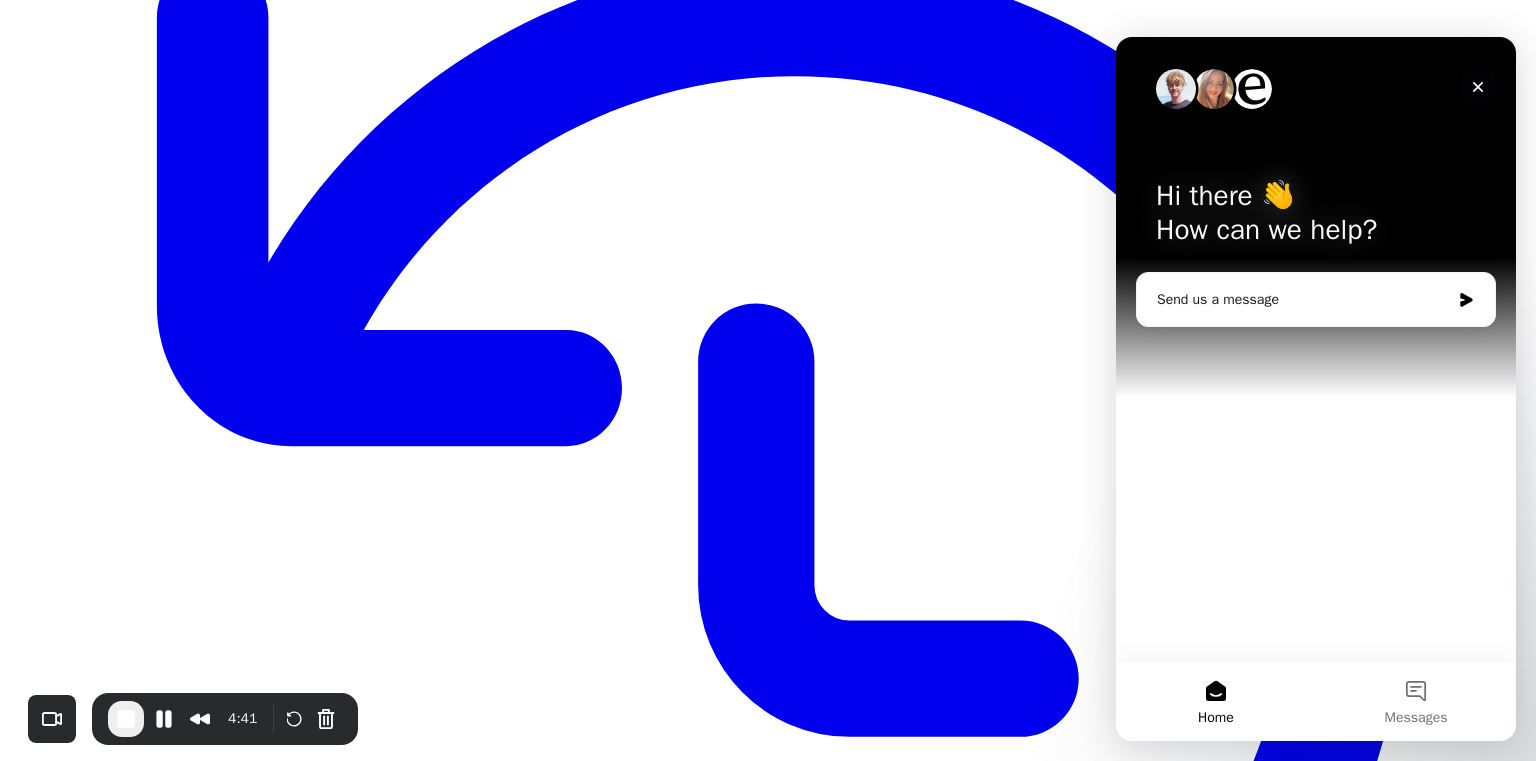 click 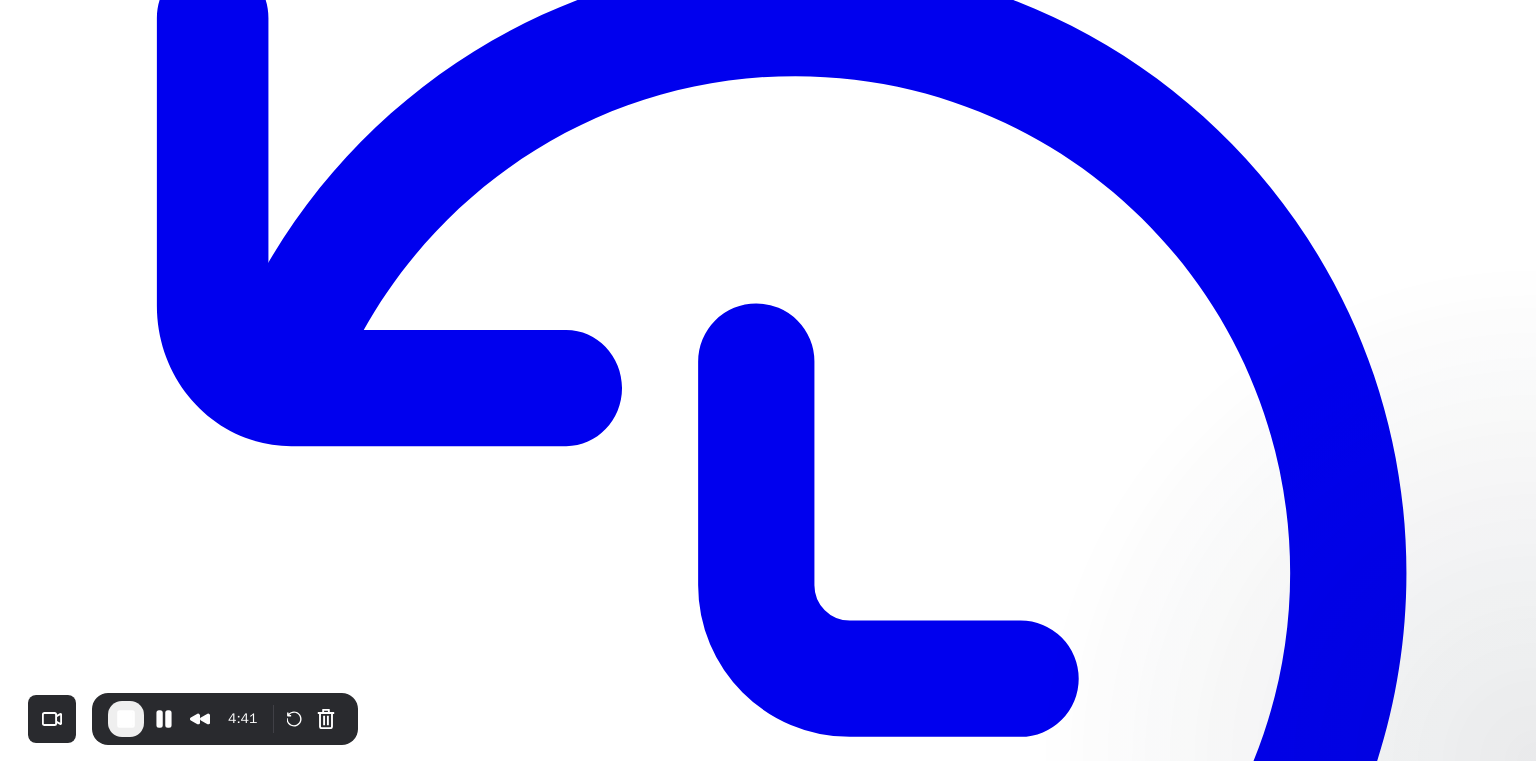 scroll, scrollTop: 0, scrollLeft: 0, axis: both 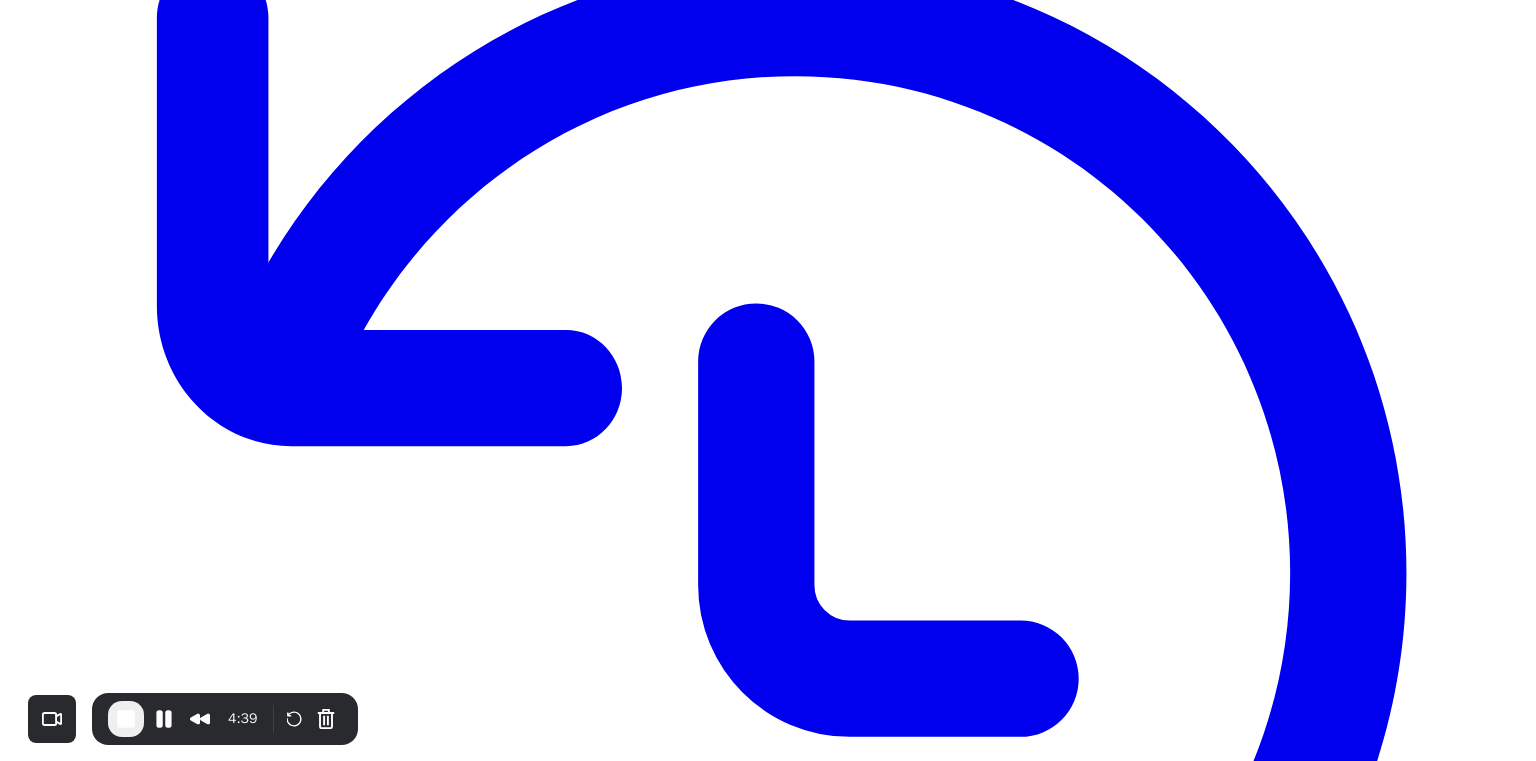 click on "Overview The eesel extension brings AI-powered writing assistance to your Gmail. Instantly improve your emails—fix grammar, enhance clarity, and rewrite paragraphs with ease powered by eesel AI. Get real-time suggestions to improve grammar, spelling, and tone in your emails. Rewrite sentences or paragraphs for clarity, conciseness, or a different style. Use AI to draft, expand, or summarize email content directly in Gmail. Works seamlessly as a Chrome extension—no need to leave your inbox. AI Writing Assistant The eesel extension acts as your personal AI writing assistant in Gmail. Whether you want to polish your message, rewrite a paragraph, or ensure your tone is just right, eesel helps you communicate more effectively. Your browser does not support the video tag. Resources   Support" at bounding box center [768, 11783] 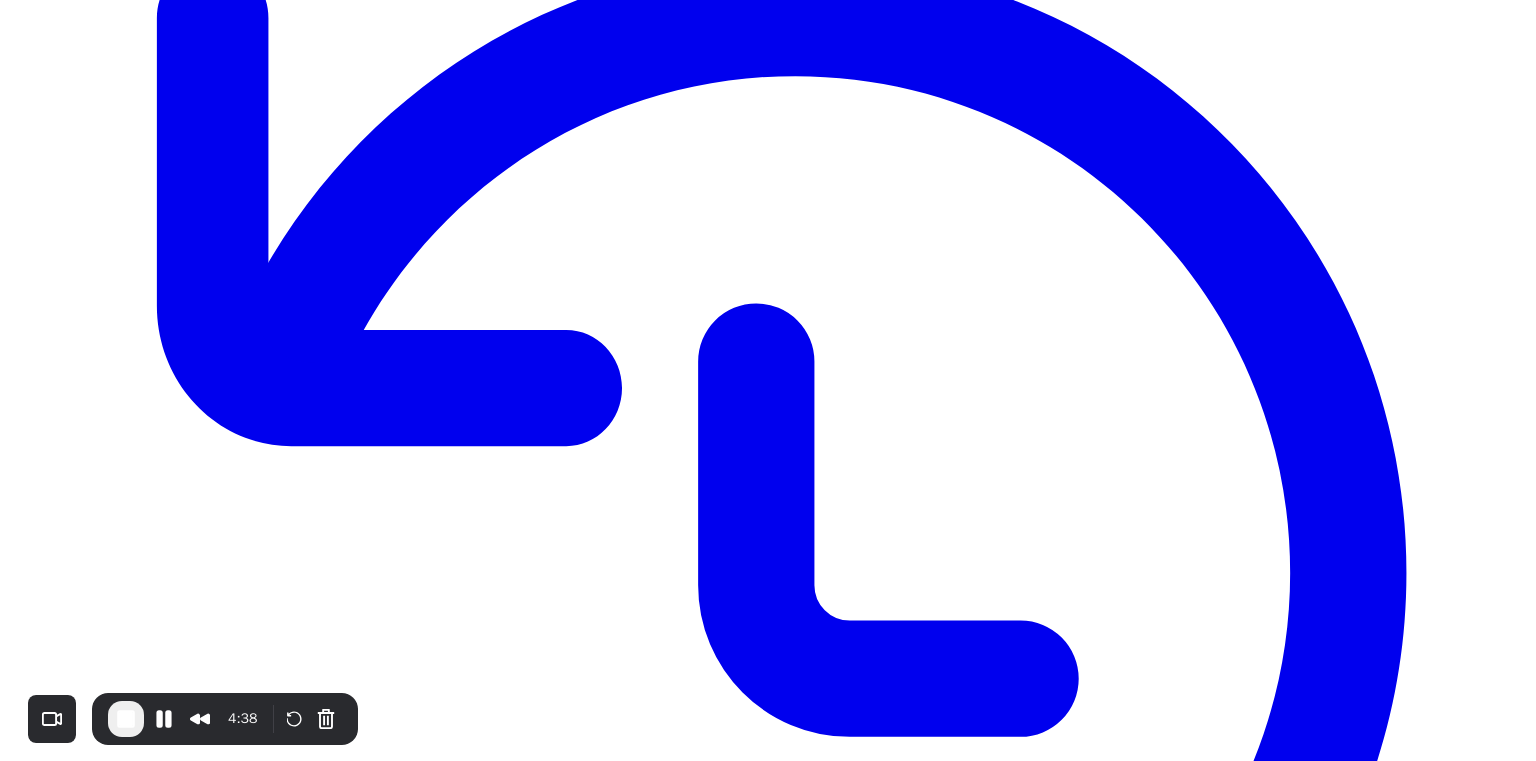 scroll, scrollTop: 201, scrollLeft: 0, axis: vertical 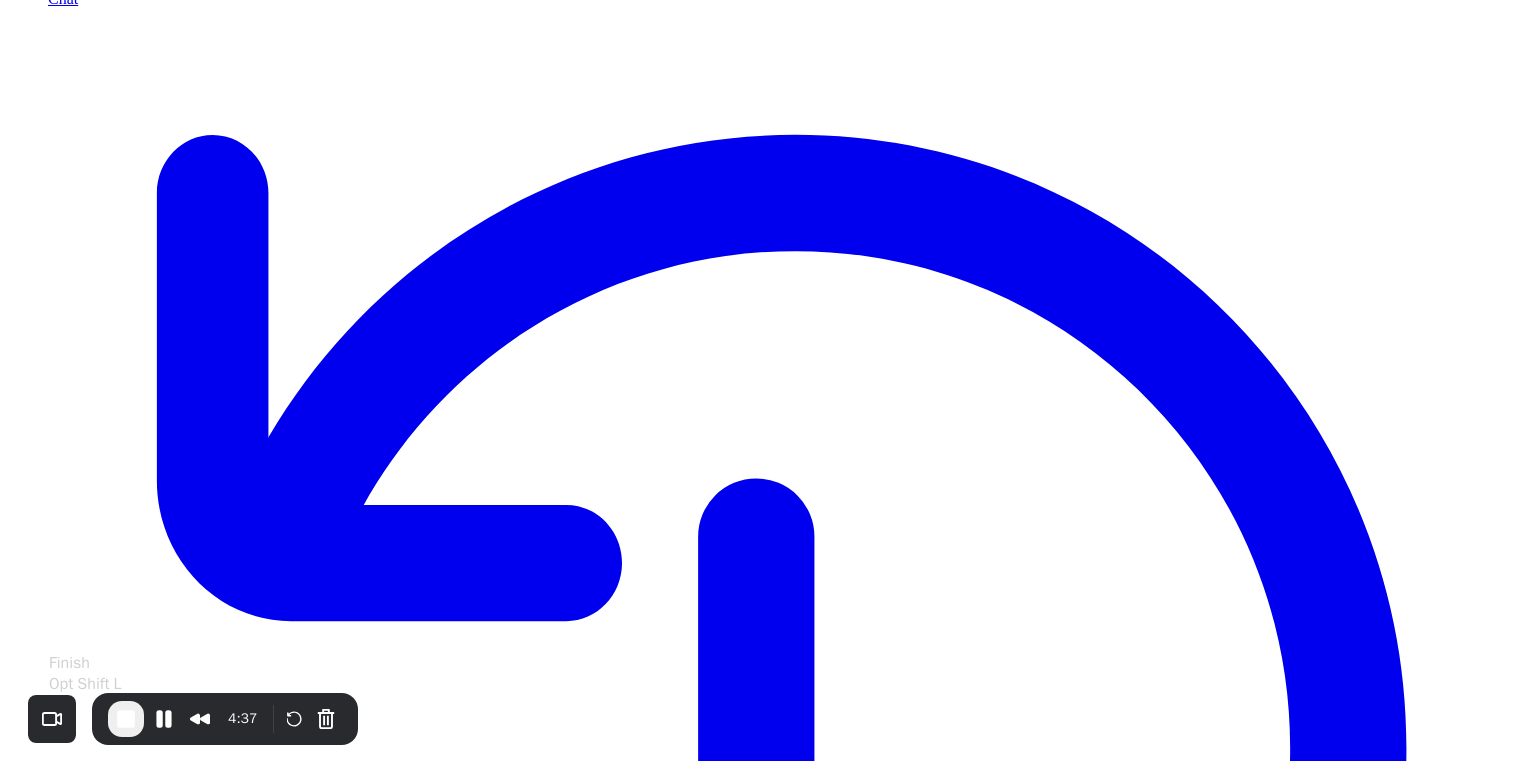 click at bounding box center [126, 719] 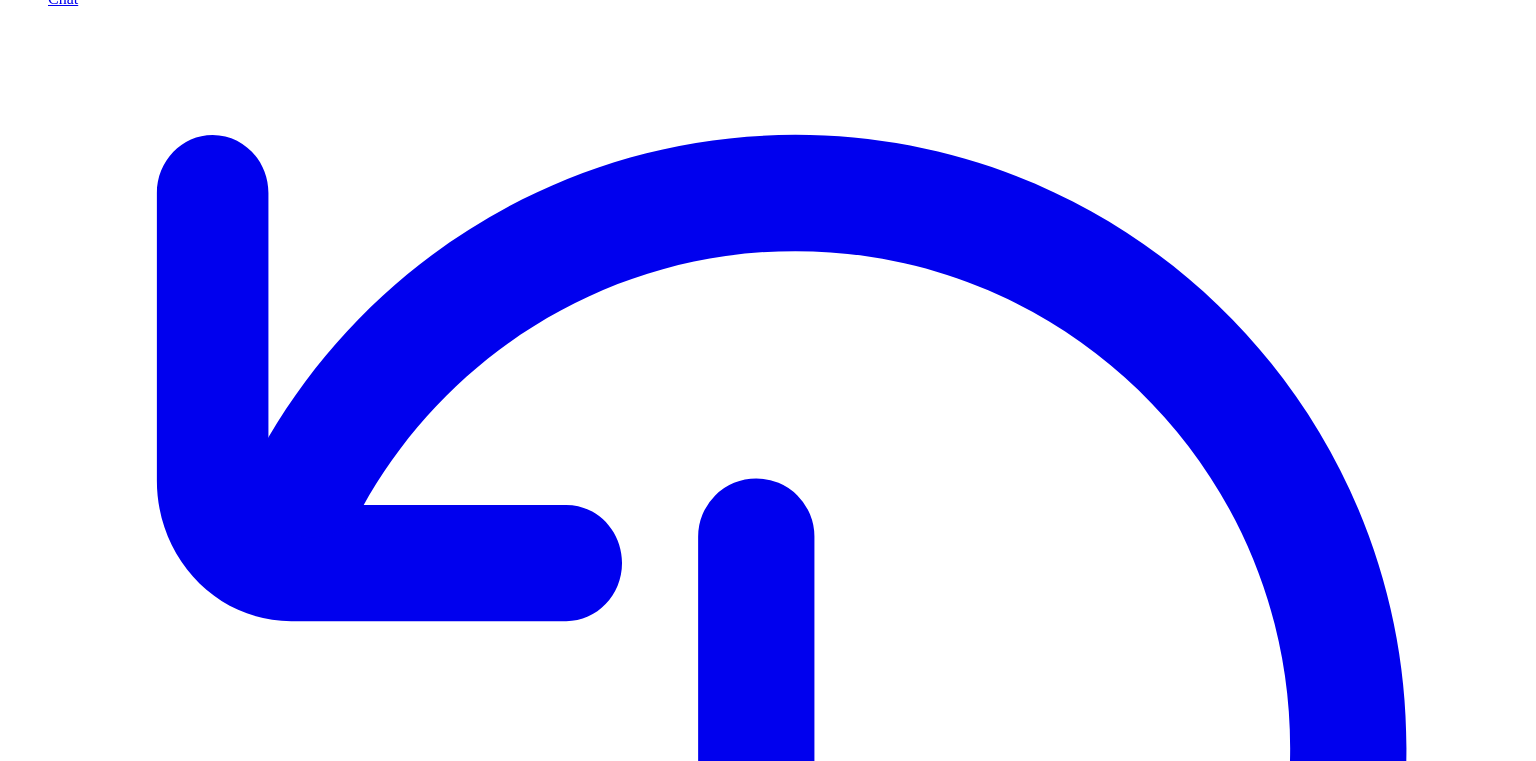 scroll, scrollTop: 0, scrollLeft: 0, axis: both 